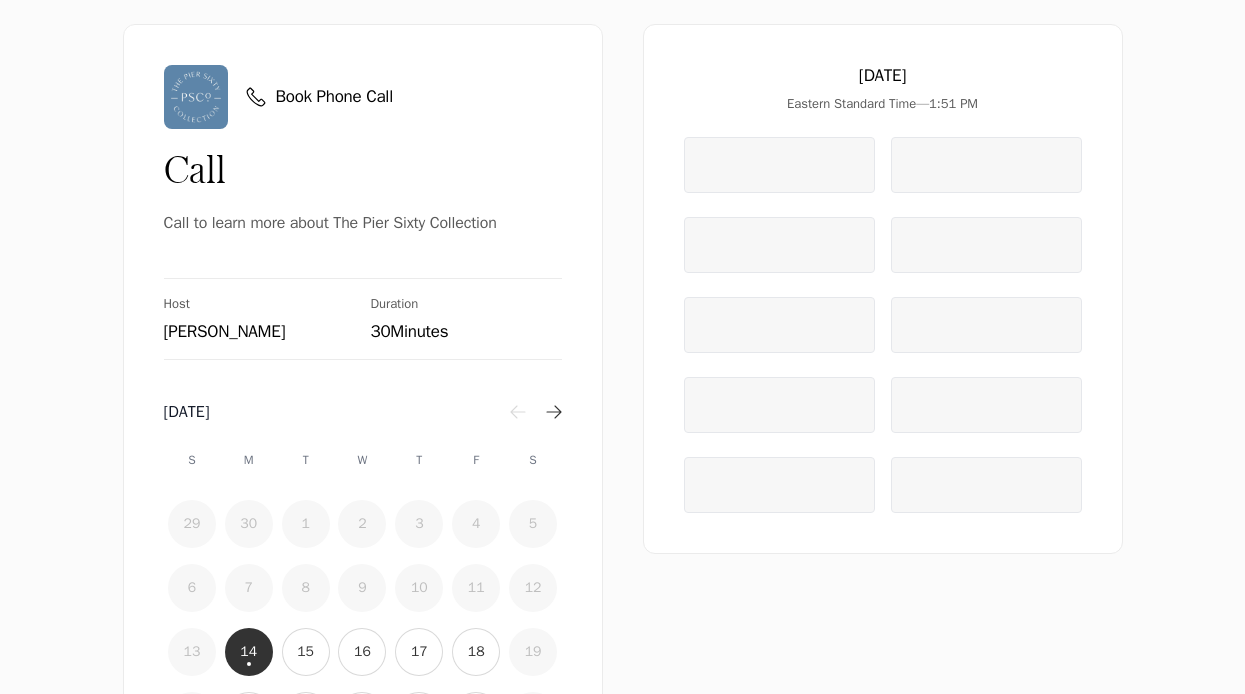 scroll, scrollTop: 0, scrollLeft: 0, axis: both 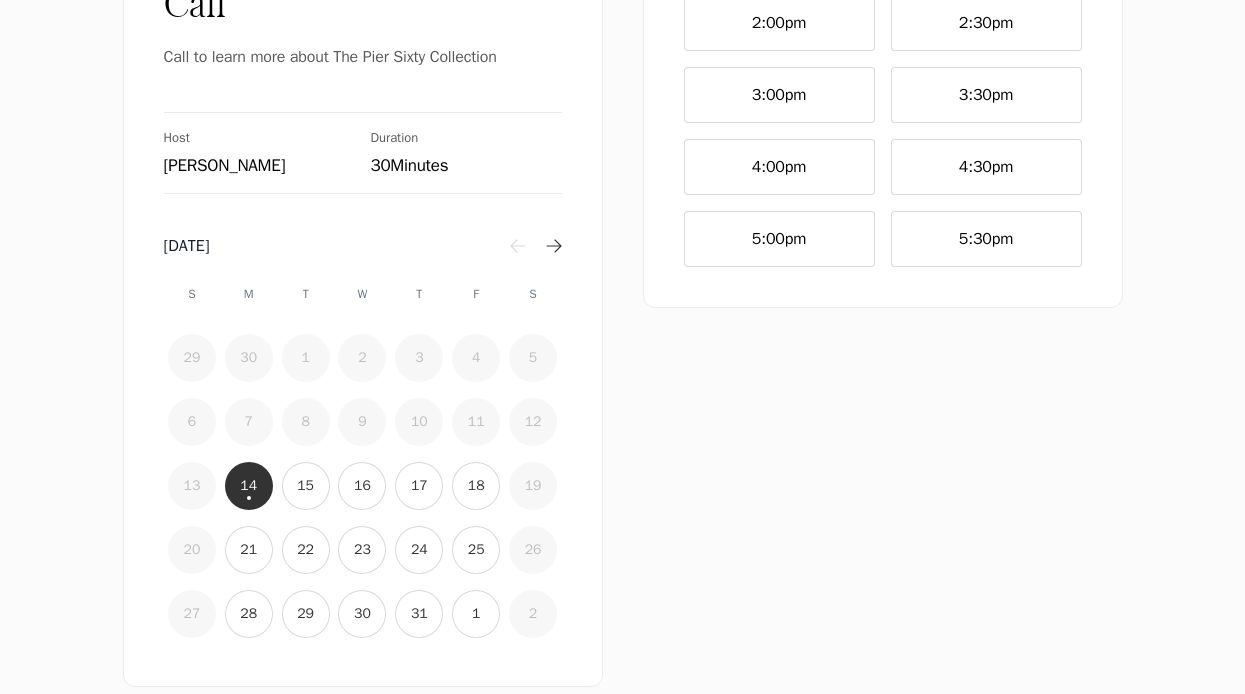 click on "15" at bounding box center [305, 486] 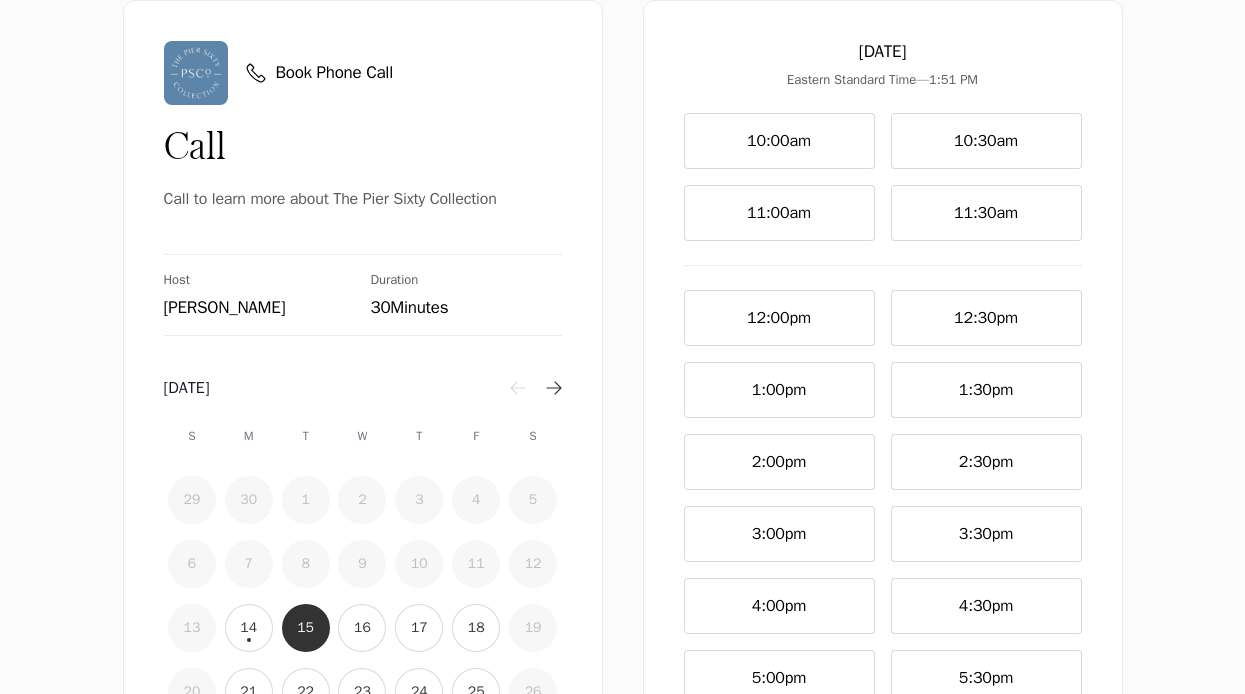 scroll, scrollTop: 20, scrollLeft: 0, axis: vertical 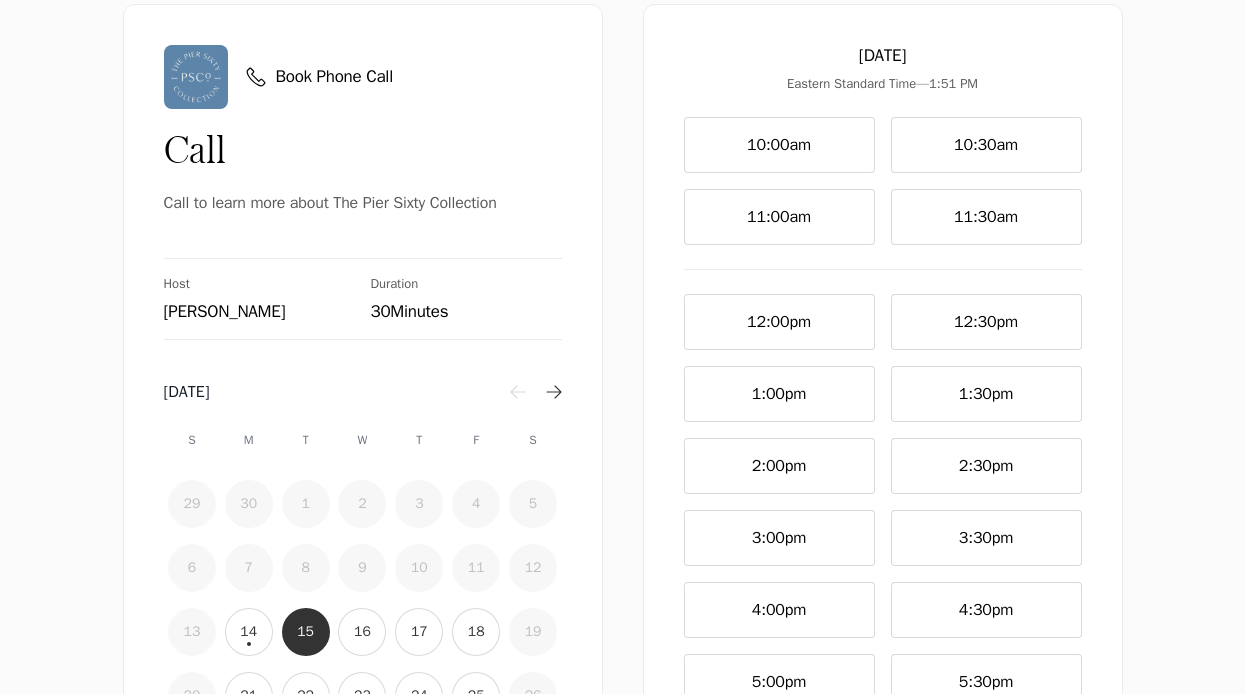 click on "1:00pm" at bounding box center [779, 394] 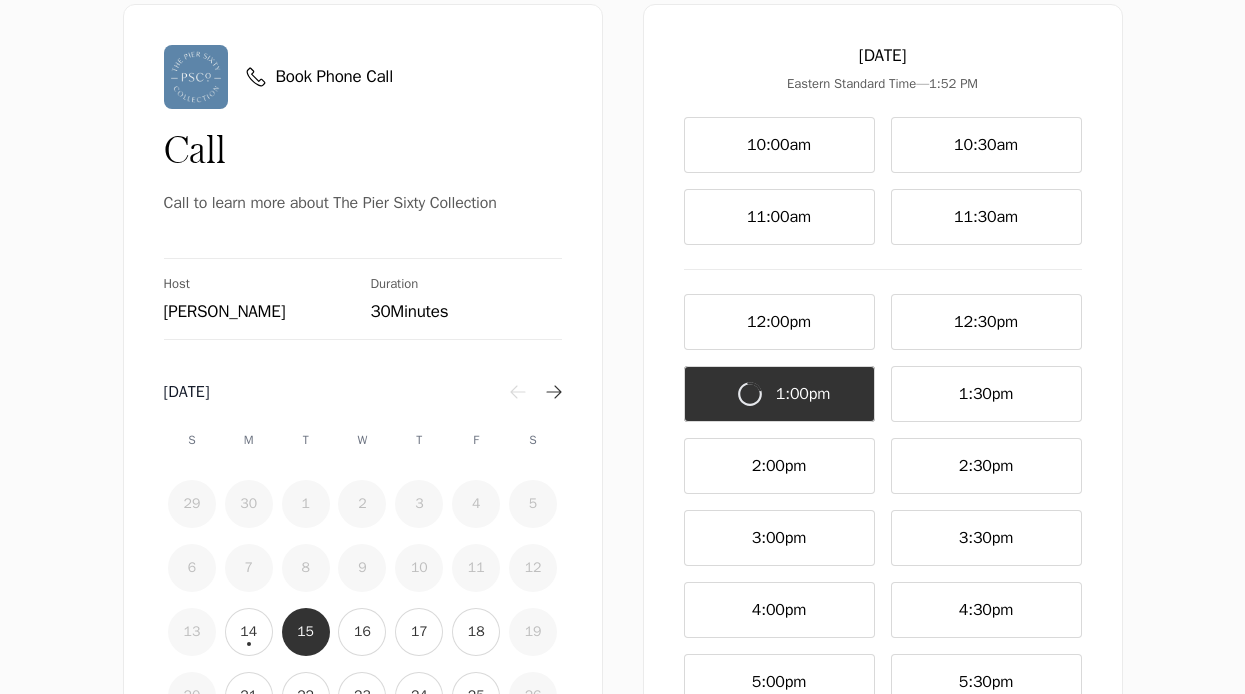scroll, scrollTop: 0, scrollLeft: 0, axis: both 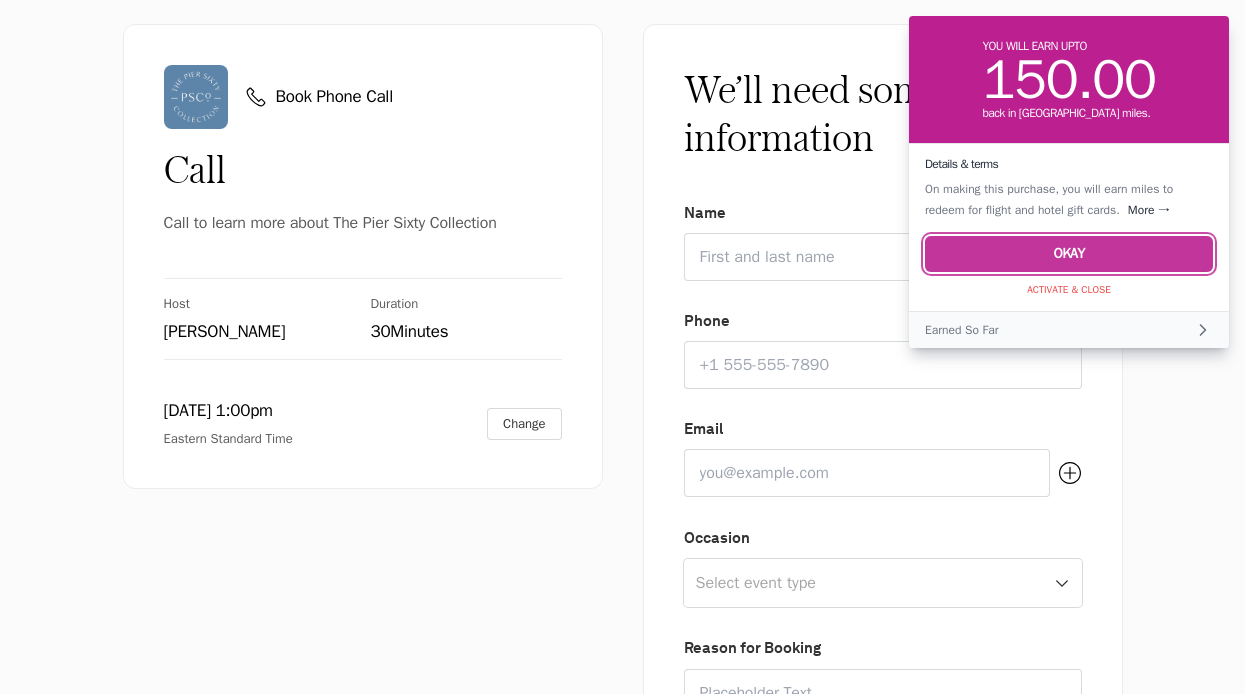 click on "Okay" at bounding box center [1069, 254] 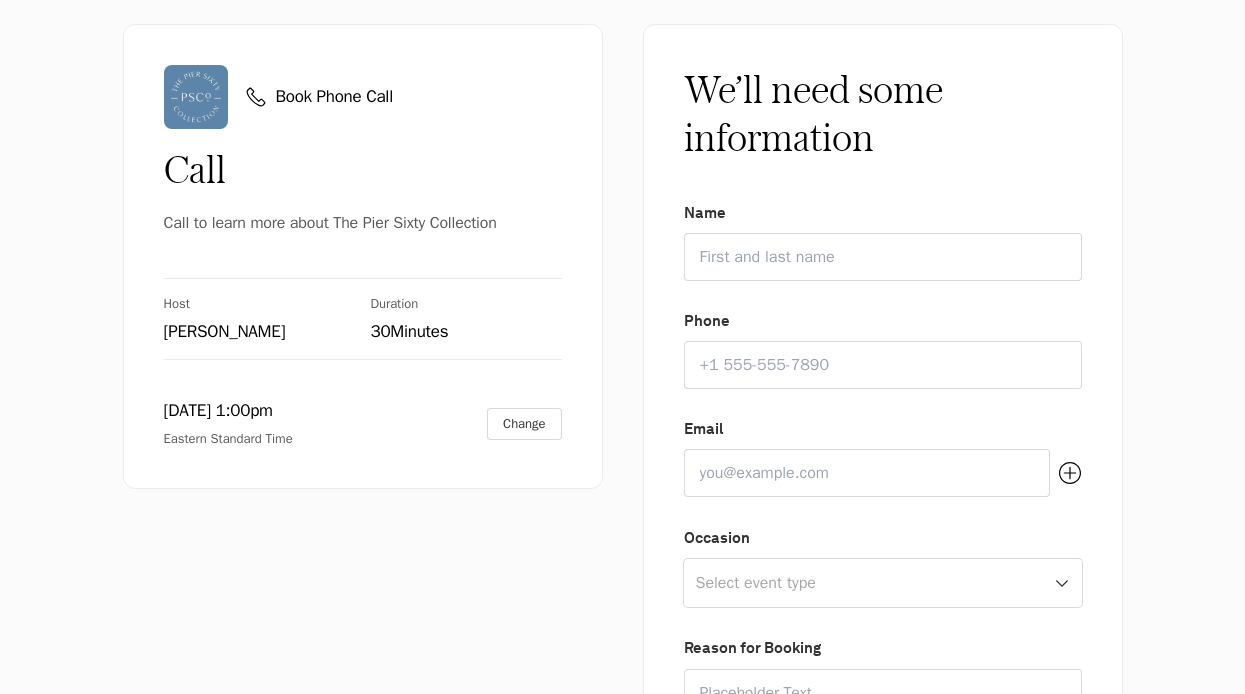 click on "Name" at bounding box center (883, 257) 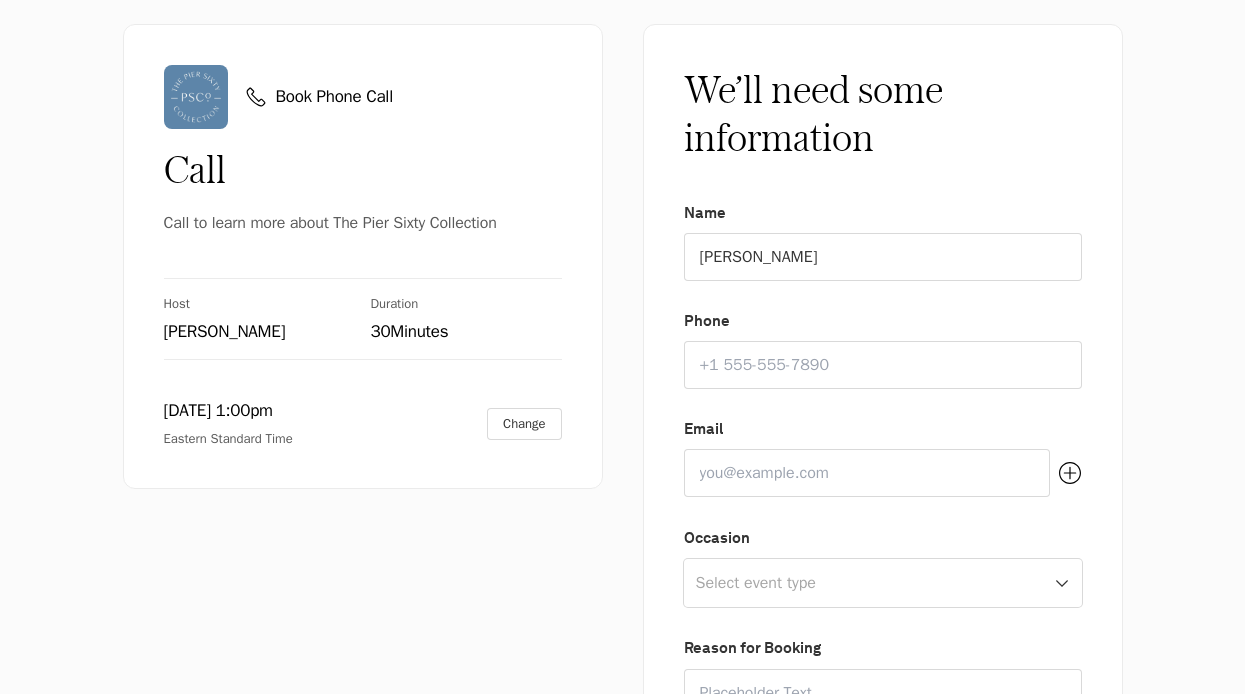 type on "9547401032" 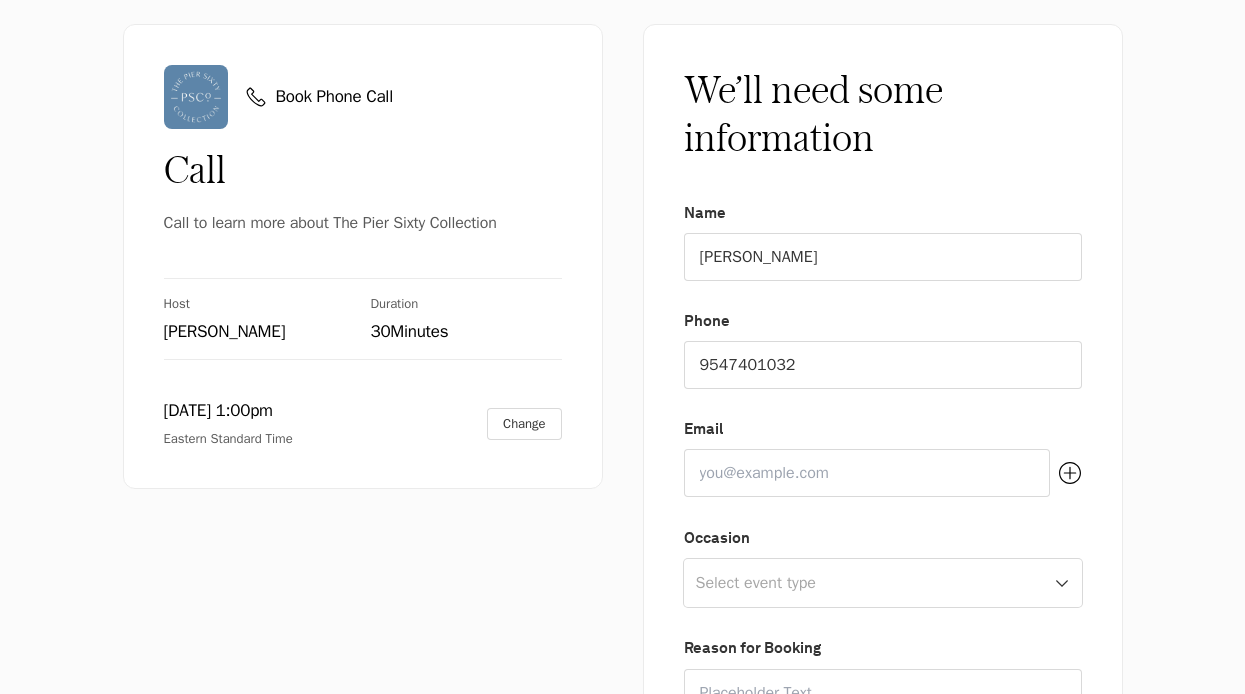 type on "[EMAIL_ADDRESS][DOMAIN_NAME]" 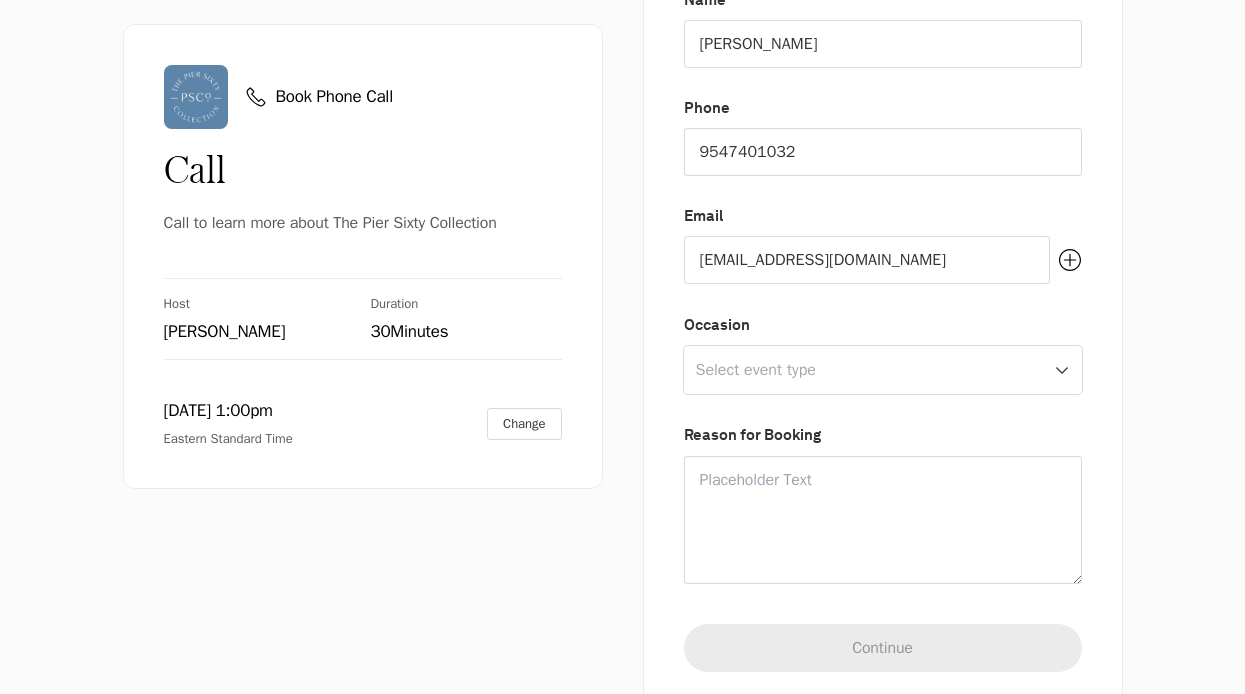 scroll, scrollTop: 245, scrollLeft: 0, axis: vertical 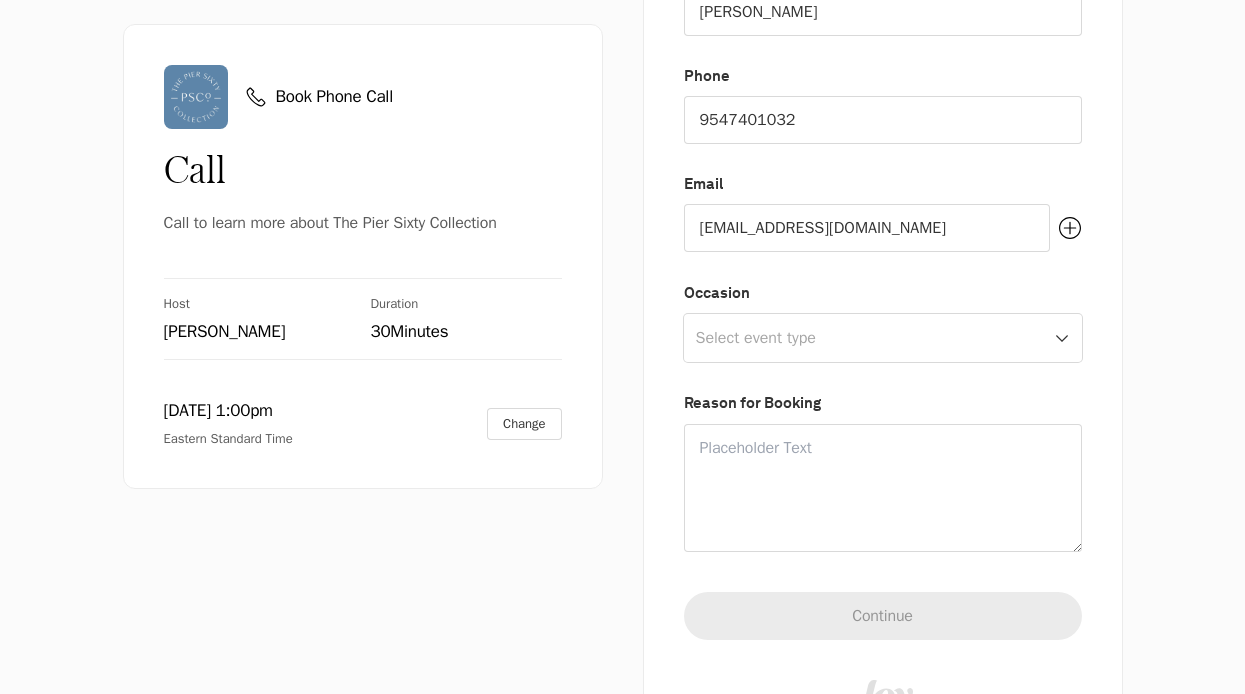 click on "Book   Phone Call Call Call to learn more about The Pier Sixty Collection Host Samantha Frederick Duration 30  Minutes July 15, 2025 @ 1:00pm Eastern Standard Time Change We’ll need some information Name Phone Email venkataramanjosh2@gmail.com Occasion Select event type Wedding Social Corporate Gala / Non-Profit Internal Other Reason for Booking Continue" at bounding box center (622, 0) 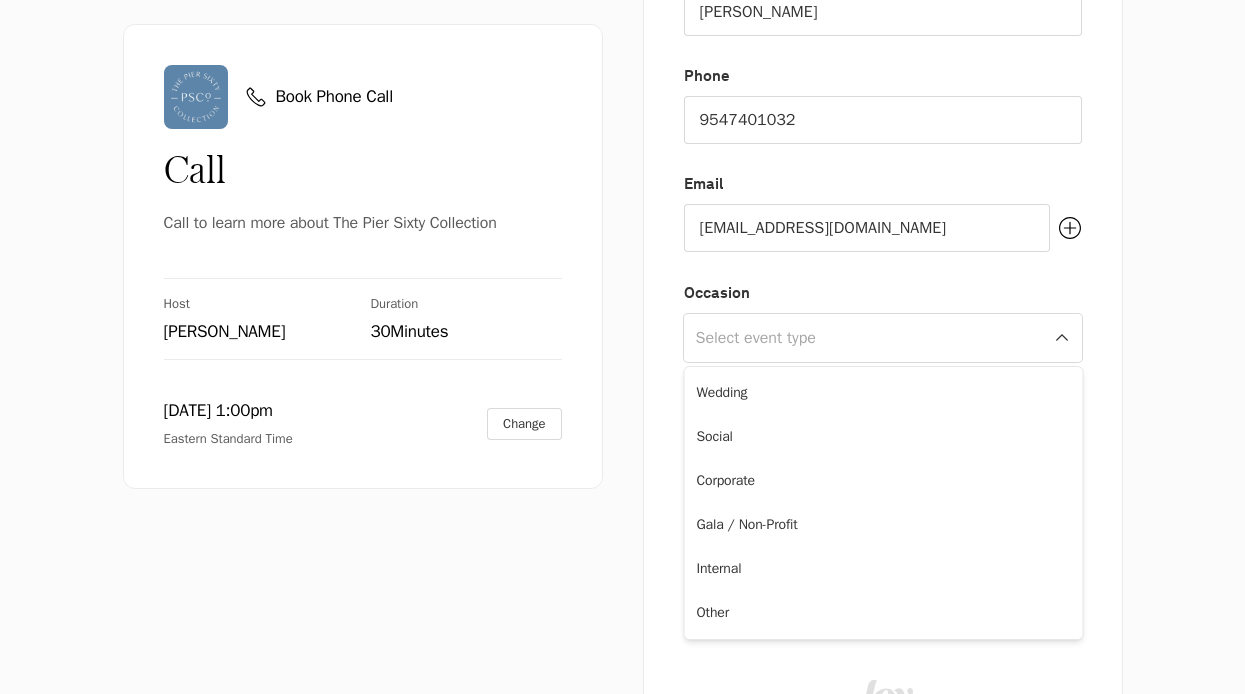 select on "WEDDING" 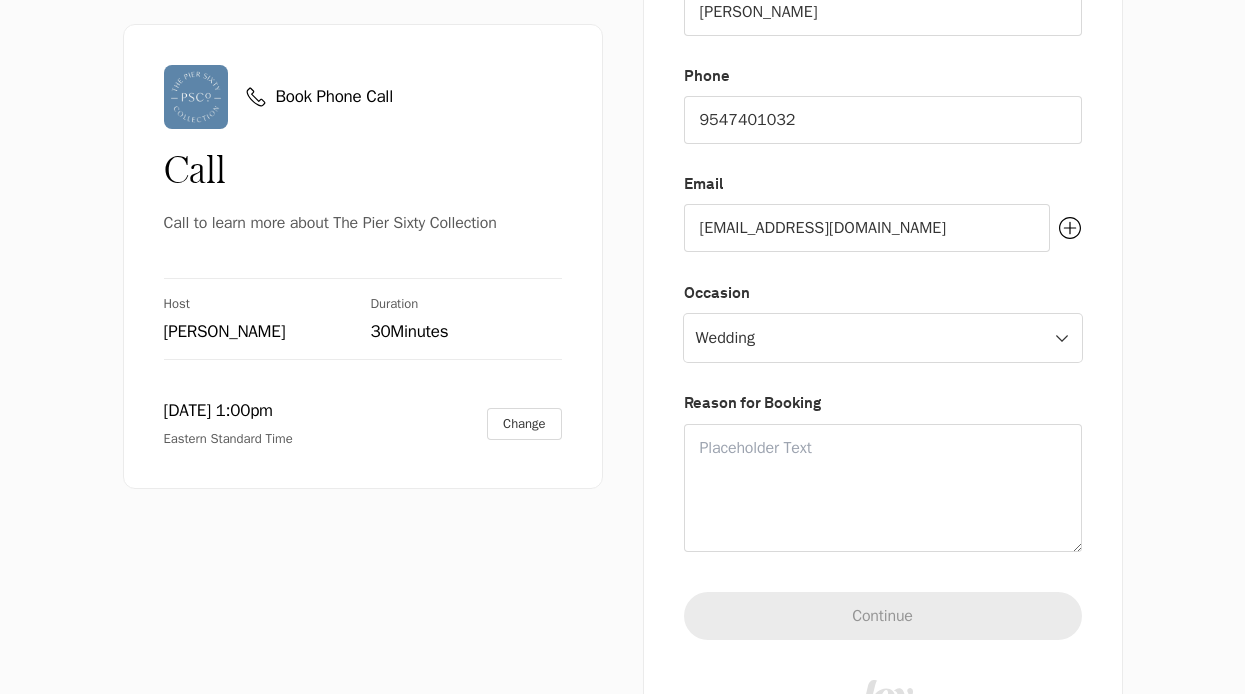 click at bounding box center (883, 488) 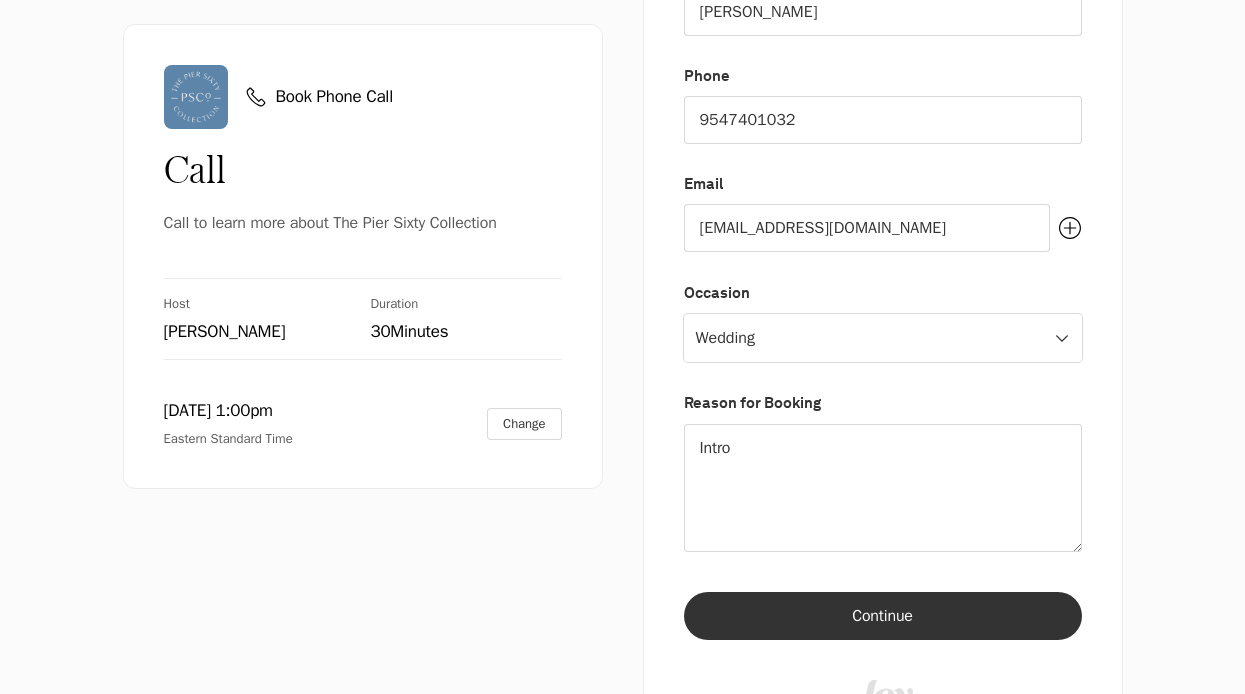 type on "Intro" 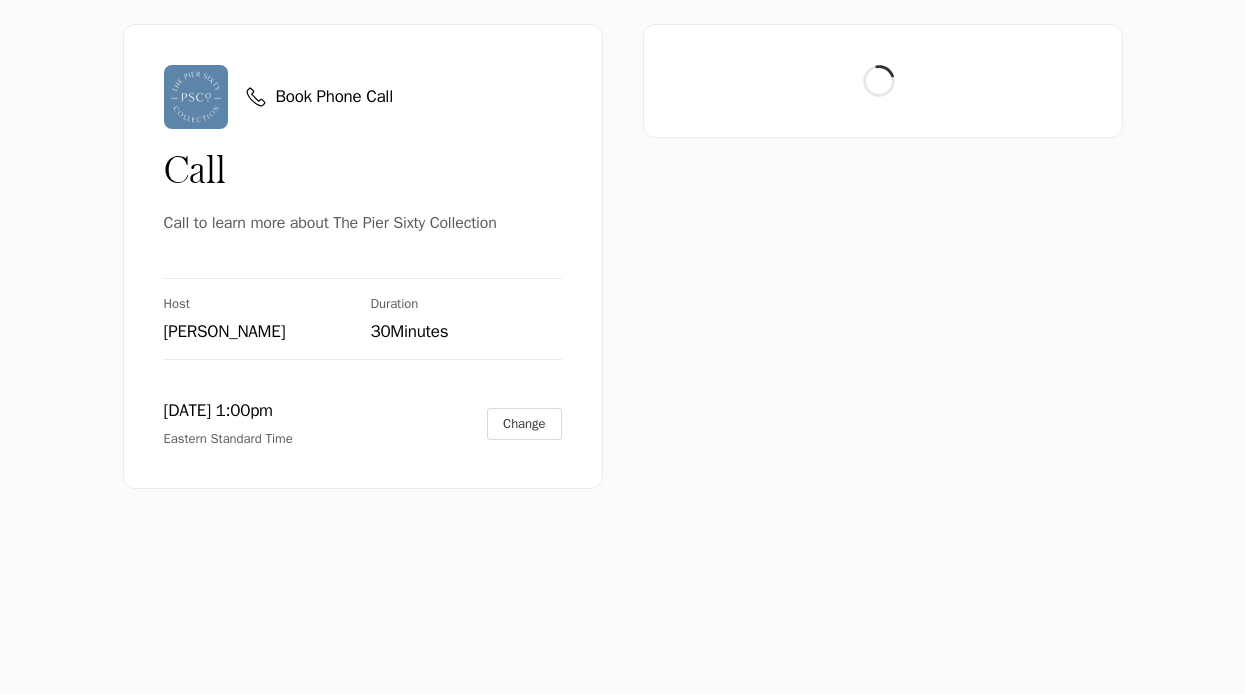 scroll, scrollTop: 0, scrollLeft: 0, axis: both 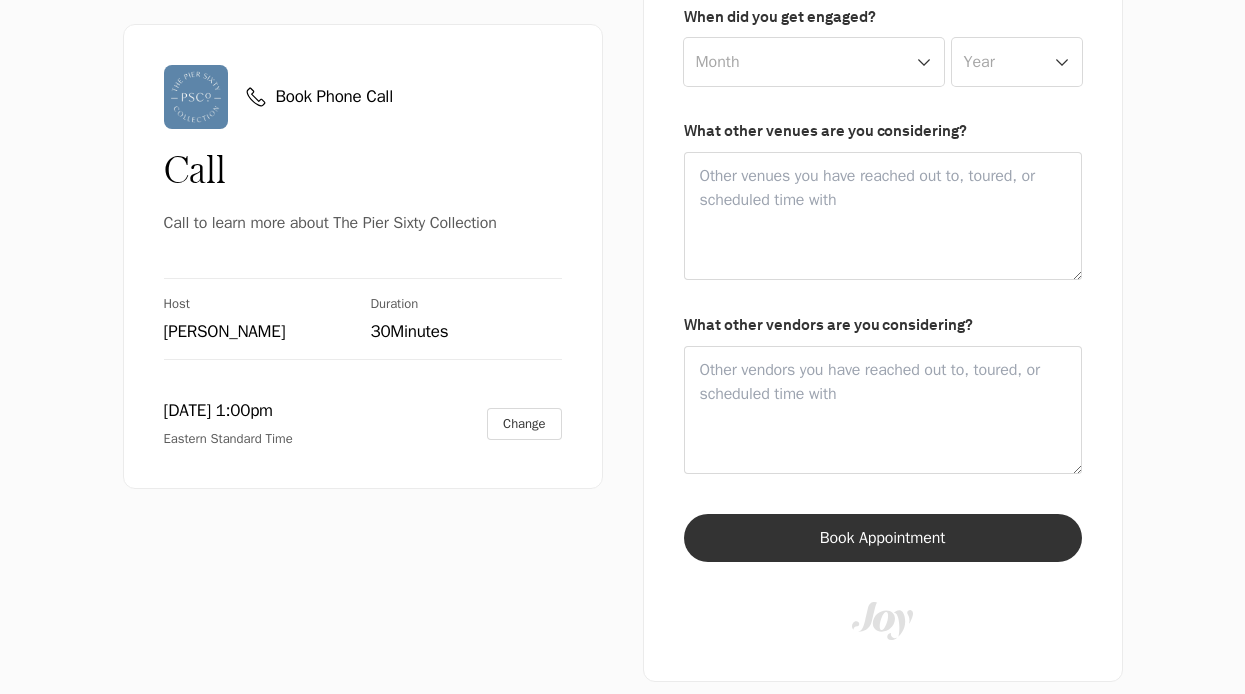click on "Change" at bounding box center [524, 424] 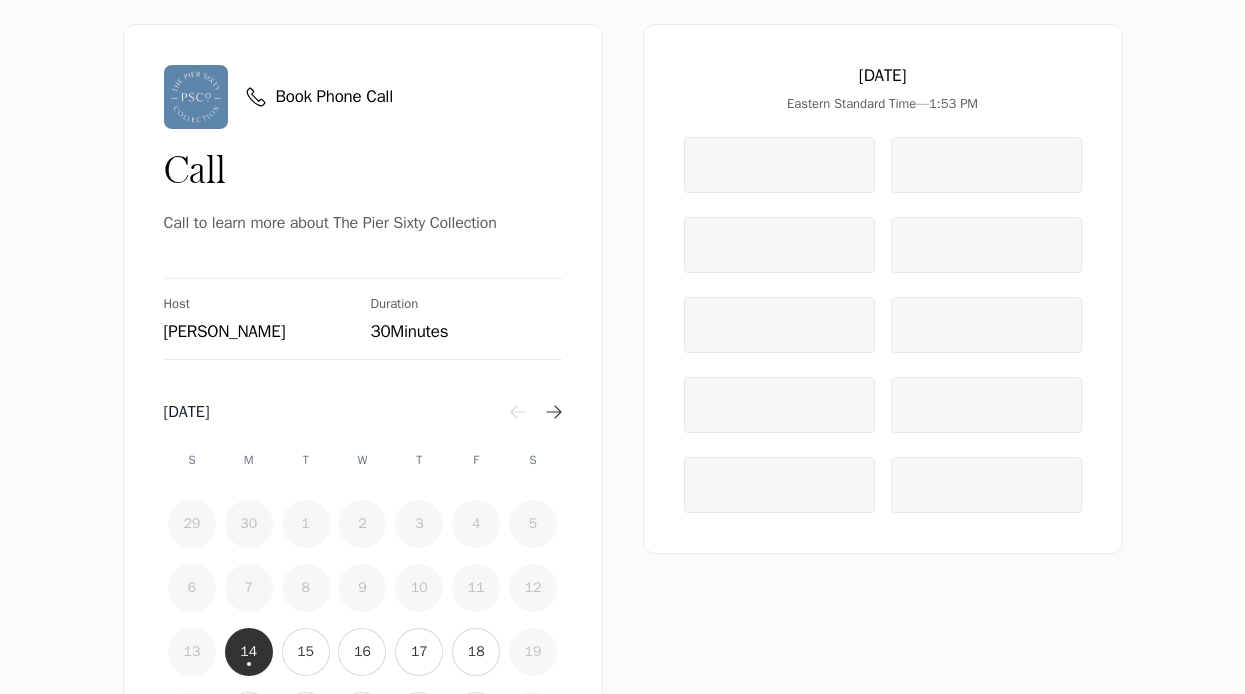 scroll, scrollTop: 0, scrollLeft: 0, axis: both 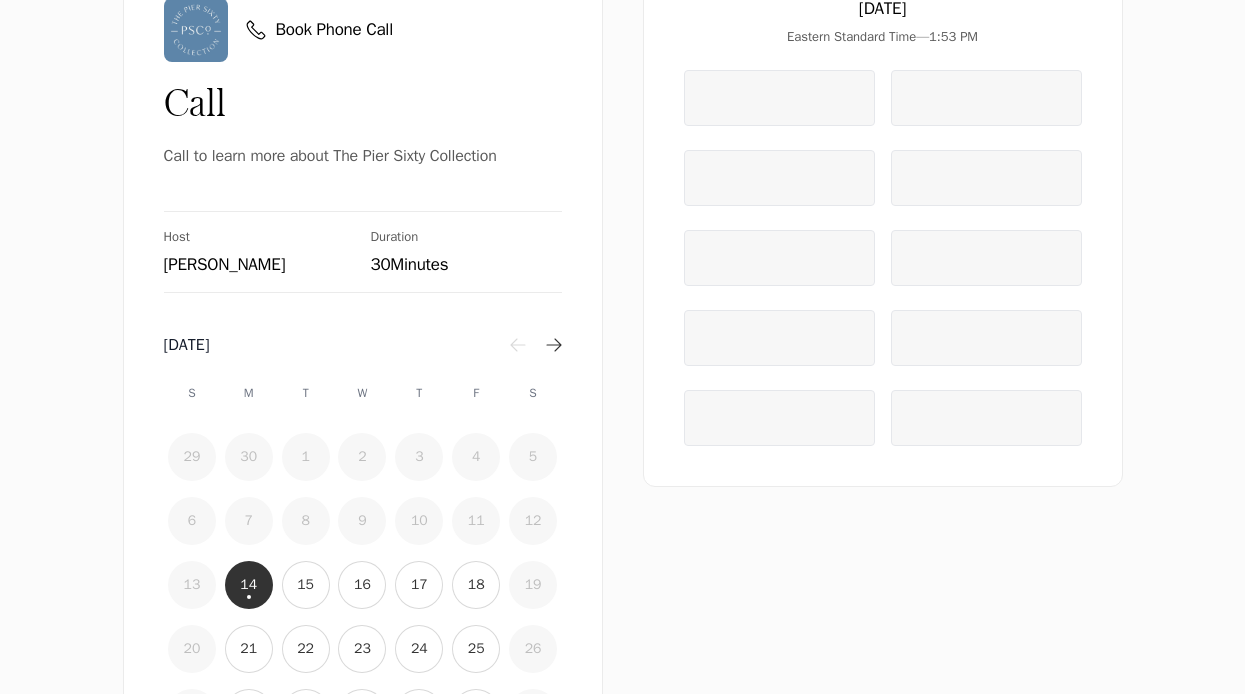 click on "15" at bounding box center [306, 585] 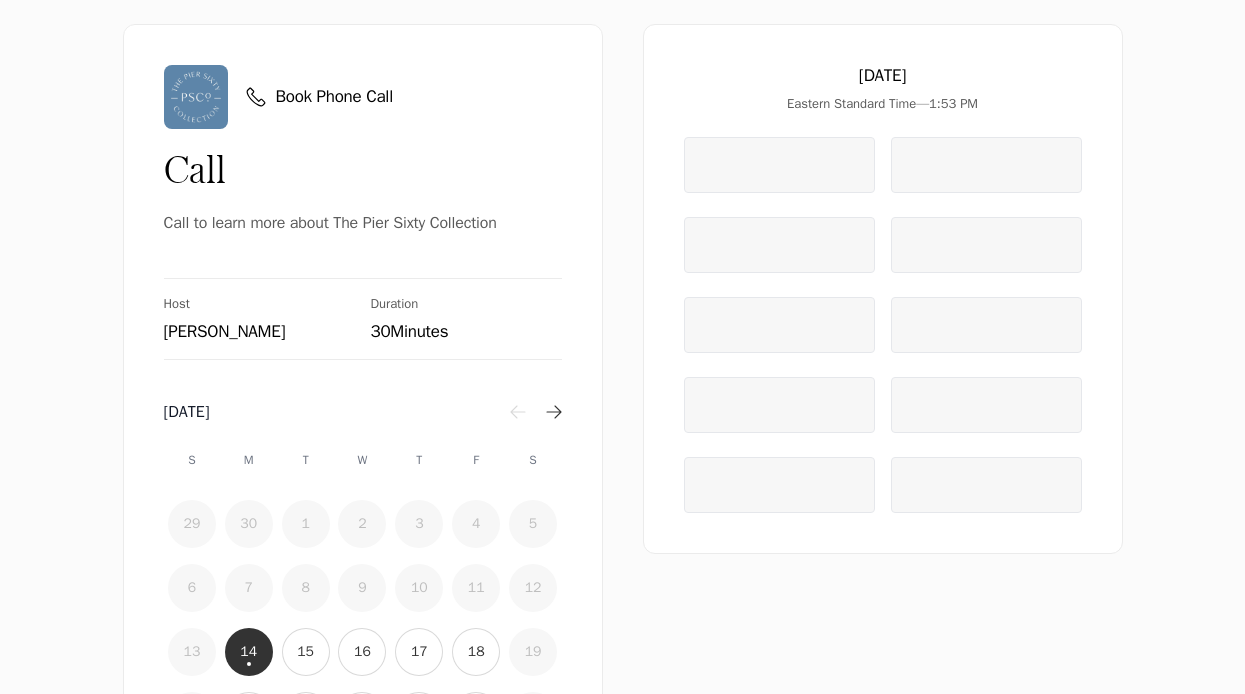 scroll, scrollTop: 0, scrollLeft: 0, axis: both 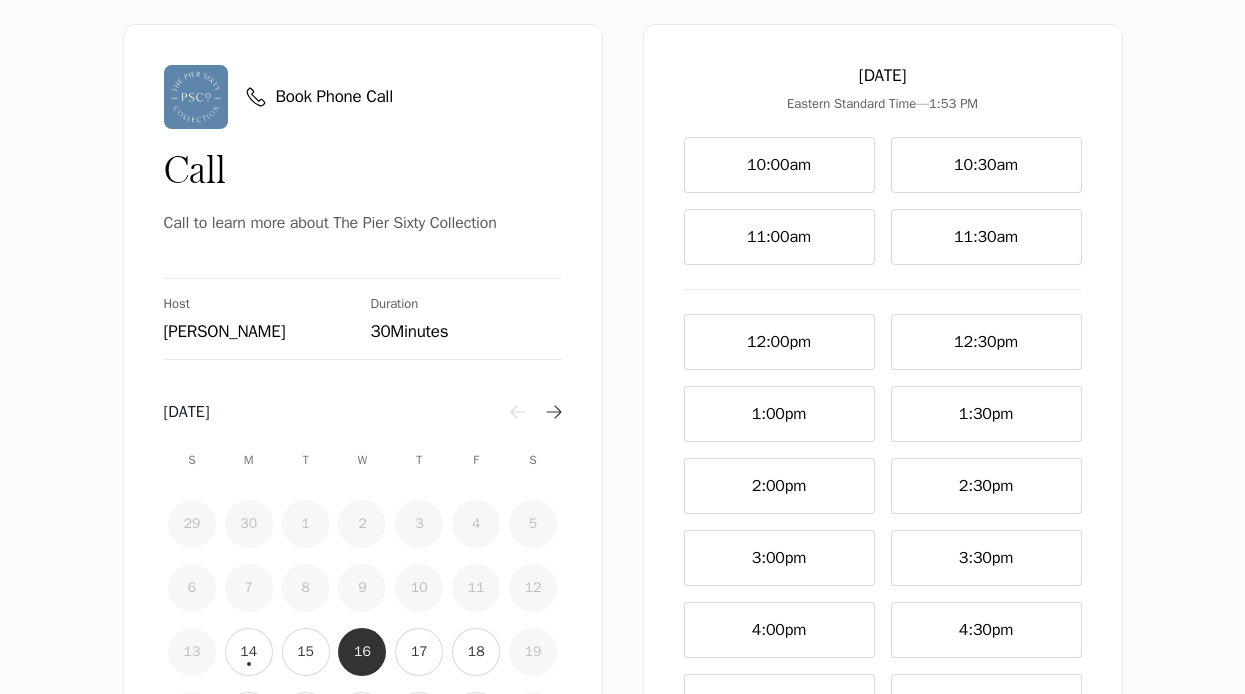click on "14" at bounding box center (249, 652) 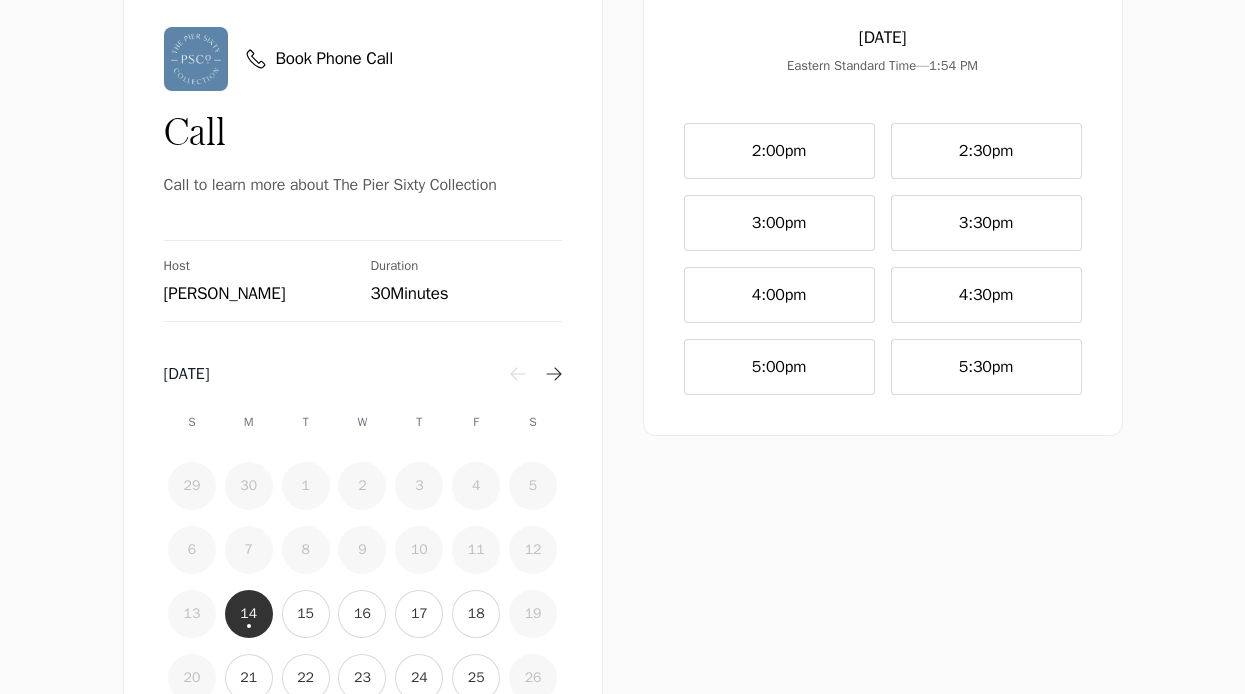 scroll, scrollTop: 82, scrollLeft: 0, axis: vertical 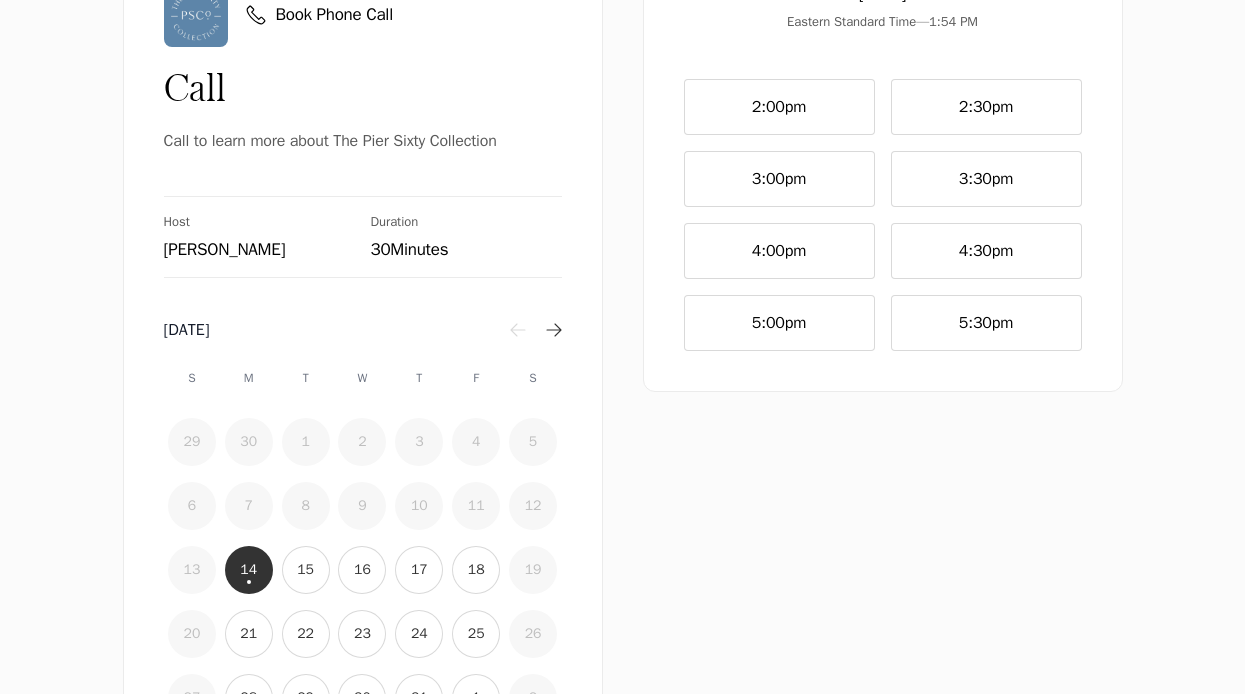 click on "15" at bounding box center (305, 570) 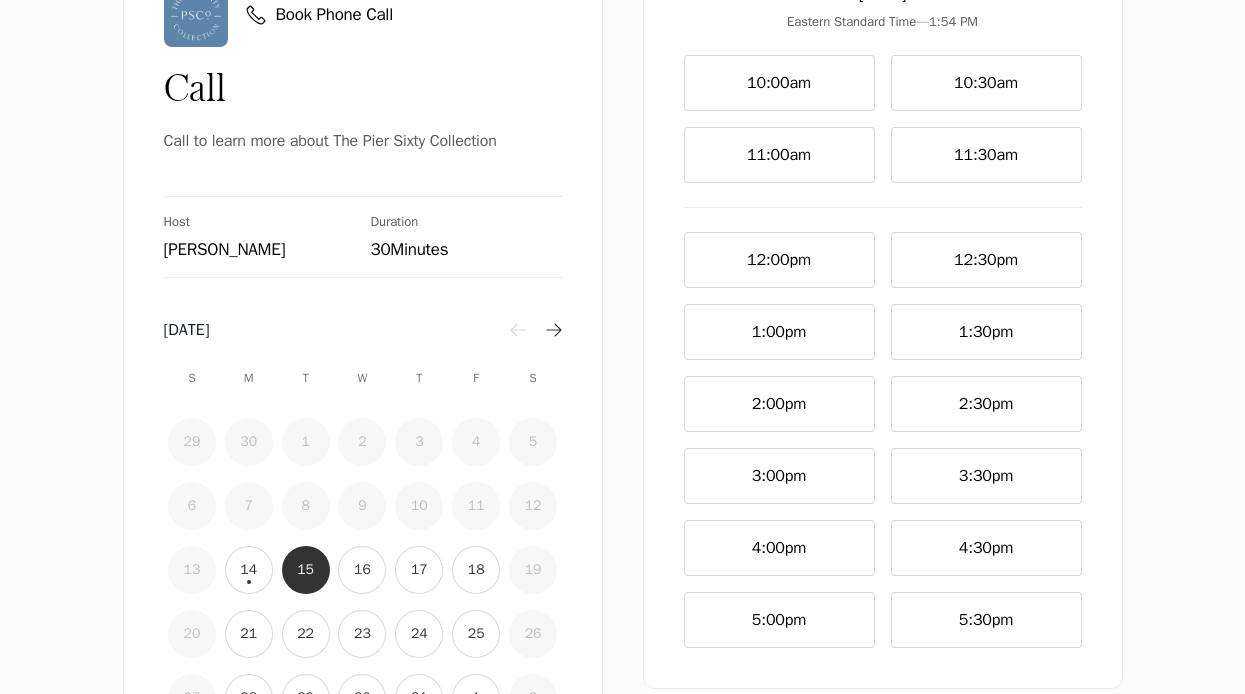 click on "10:30am" at bounding box center (986, 83) 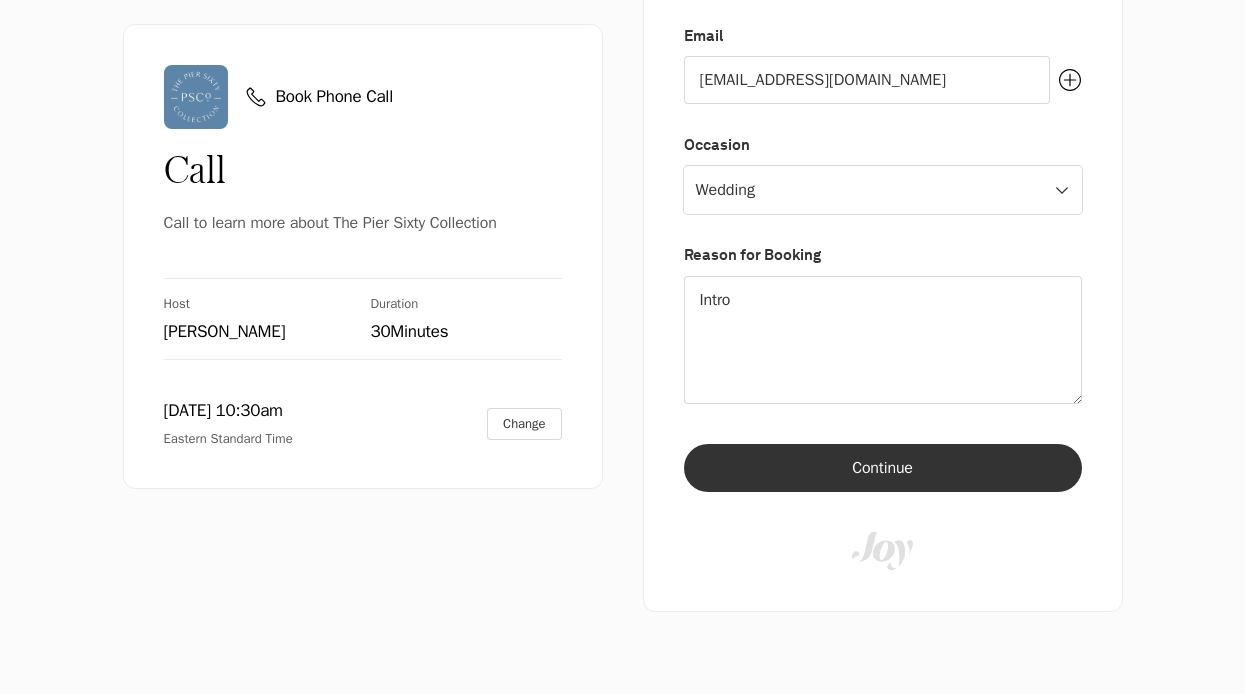 scroll, scrollTop: 439, scrollLeft: 0, axis: vertical 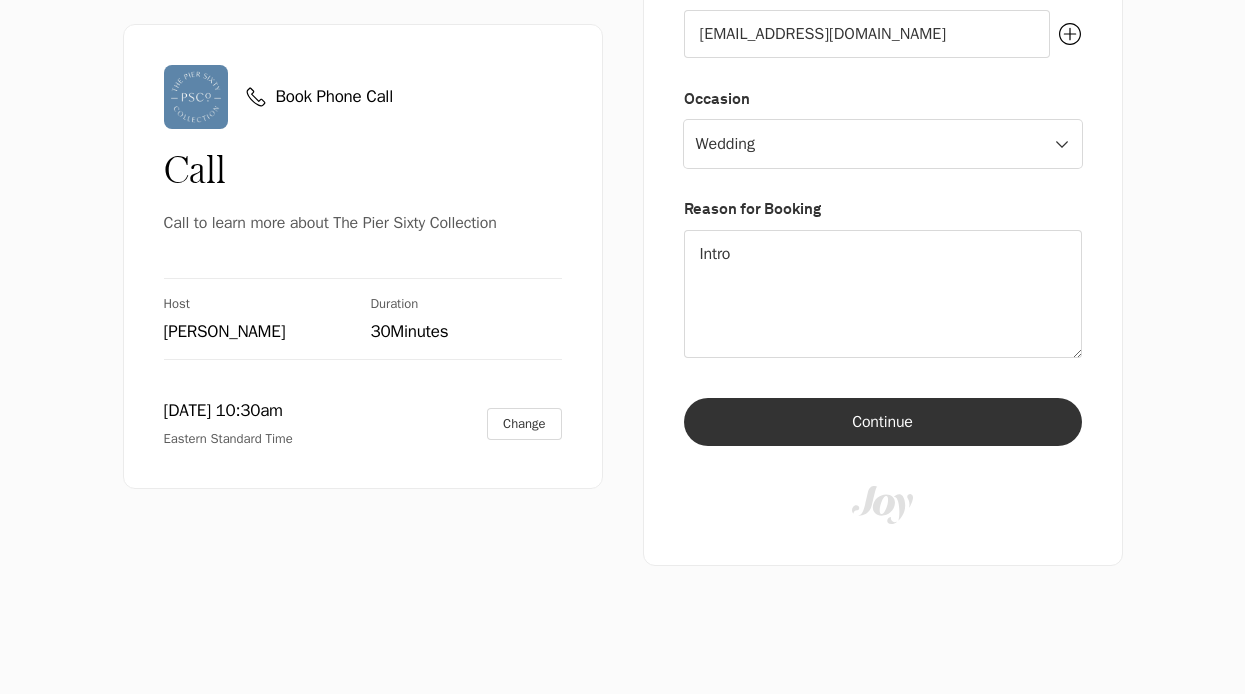 click on "Continue" at bounding box center (883, 422) 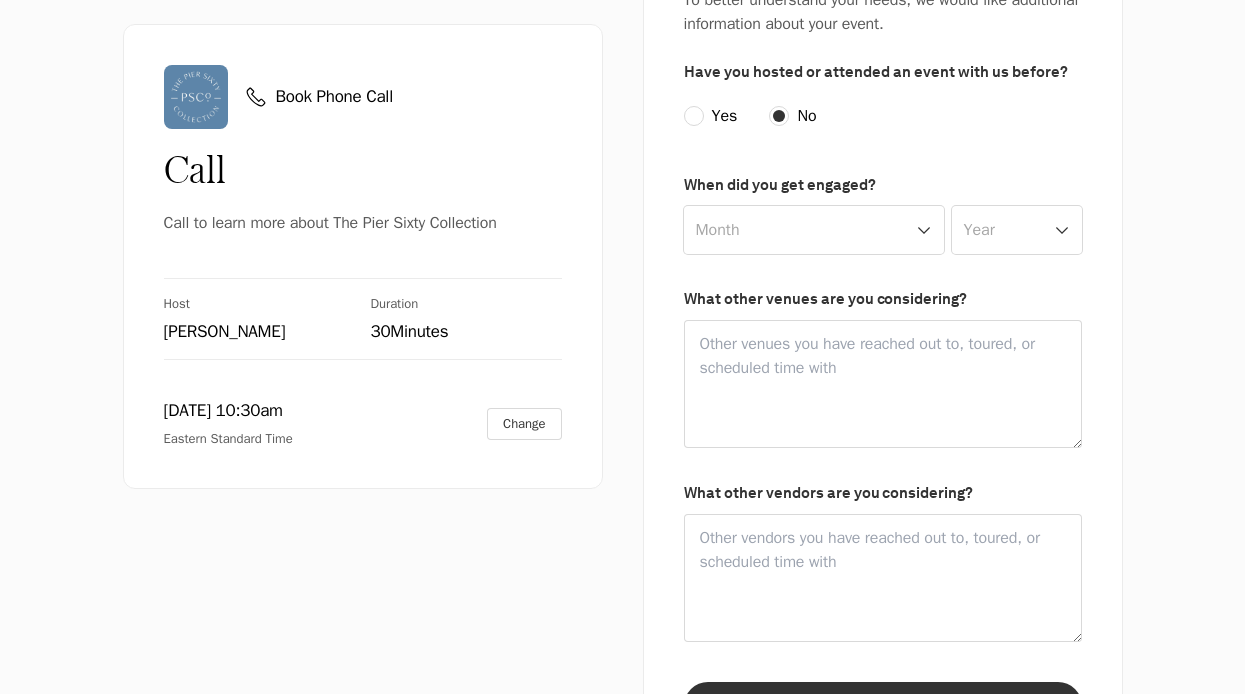 scroll, scrollTop: 140, scrollLeft: 0, axis: vertical 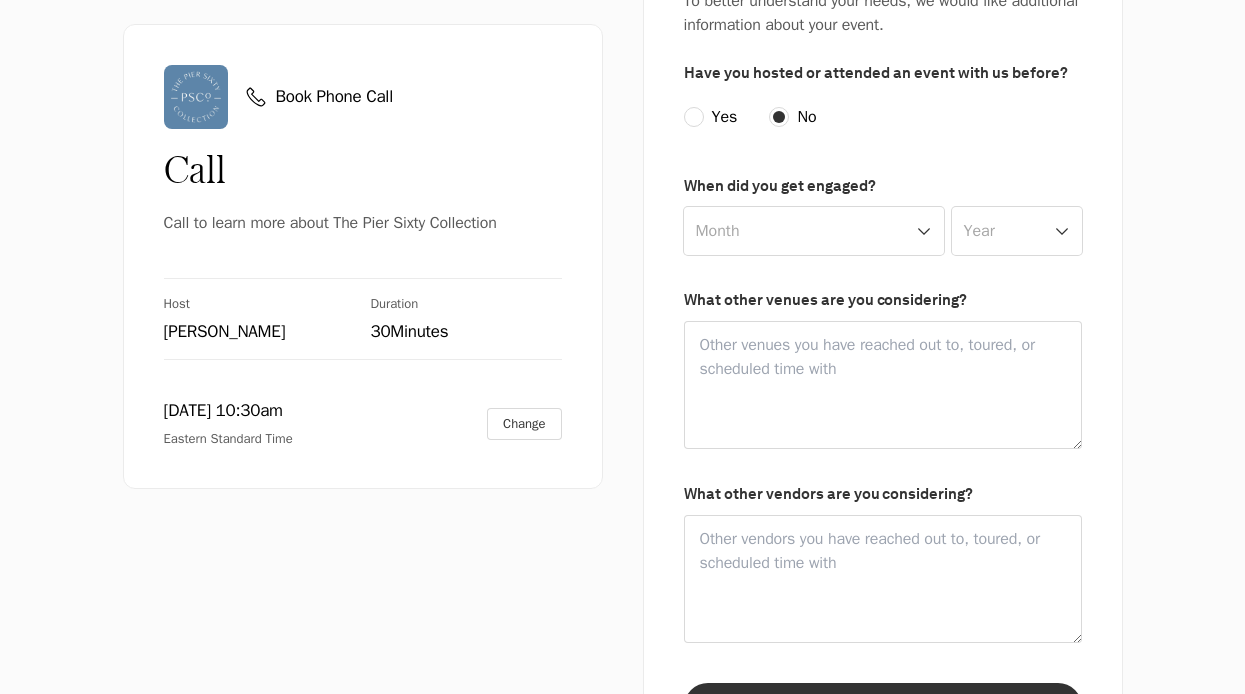 click on "Book   Phone Call Call Call to learn more about The Pier Sixty Collection Host [PERSON_NAME] Duration 30  Minutes [DATE] 10:30am Eastern Standard Time Change Tell us more To better understand your needs, we would like additional information about your event. Have you hosted or attended an event with us before? Yes No When did you get engaged? Month January February March April May June July August September October November December Year [DATE] 2024 2023 2022 2021 2020 2019 2018 2017 2016 What other venues are you considering? What other vendors are you considering? Book Appointment" at bounding box center (622, 0) 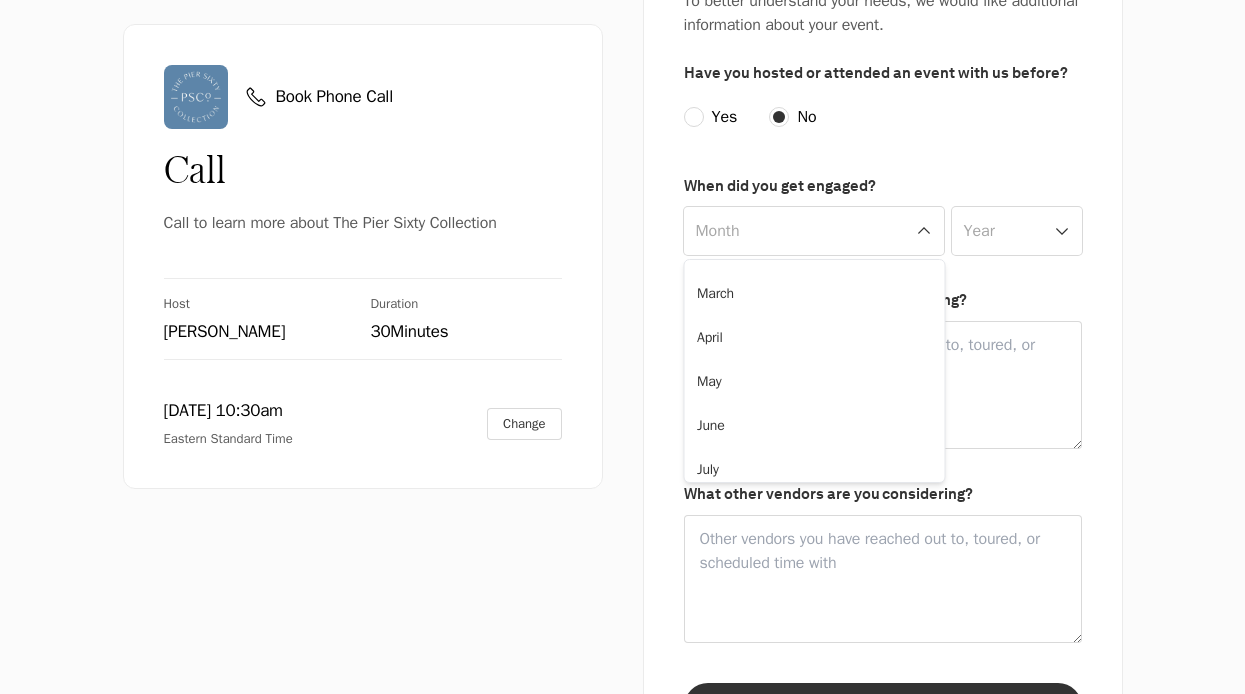 scroll, scrollTop: 81, scrollLeft: 0, axis: vertical 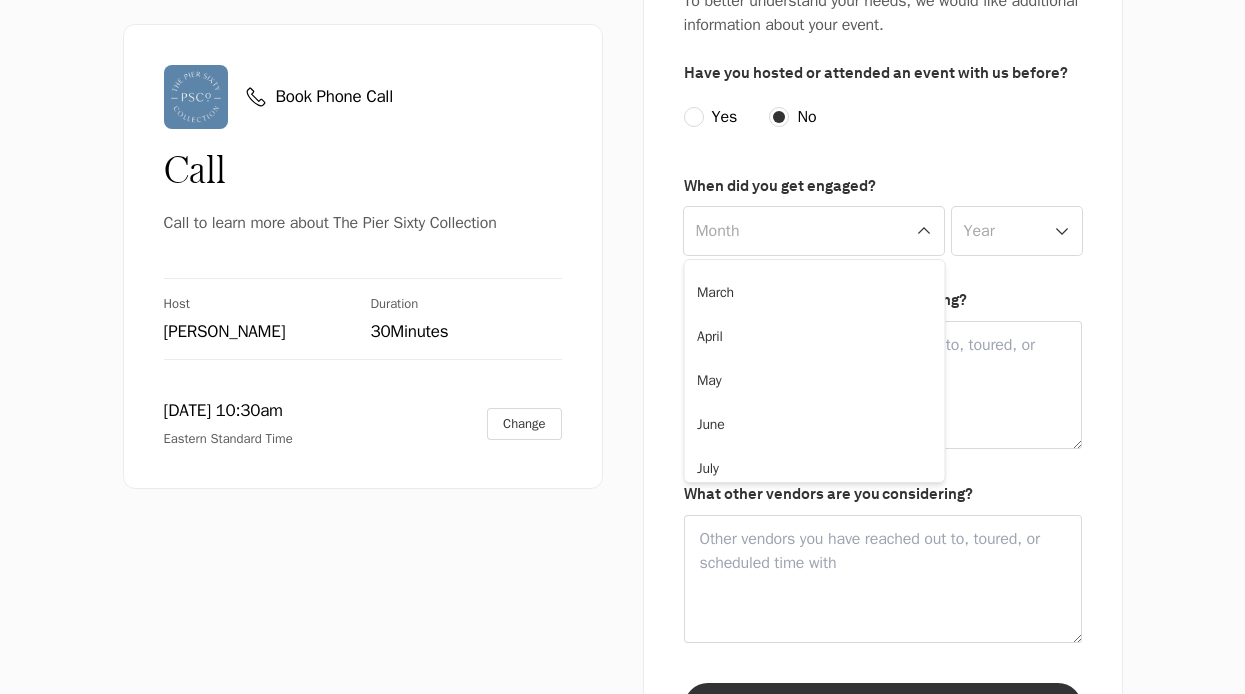 select on "06" 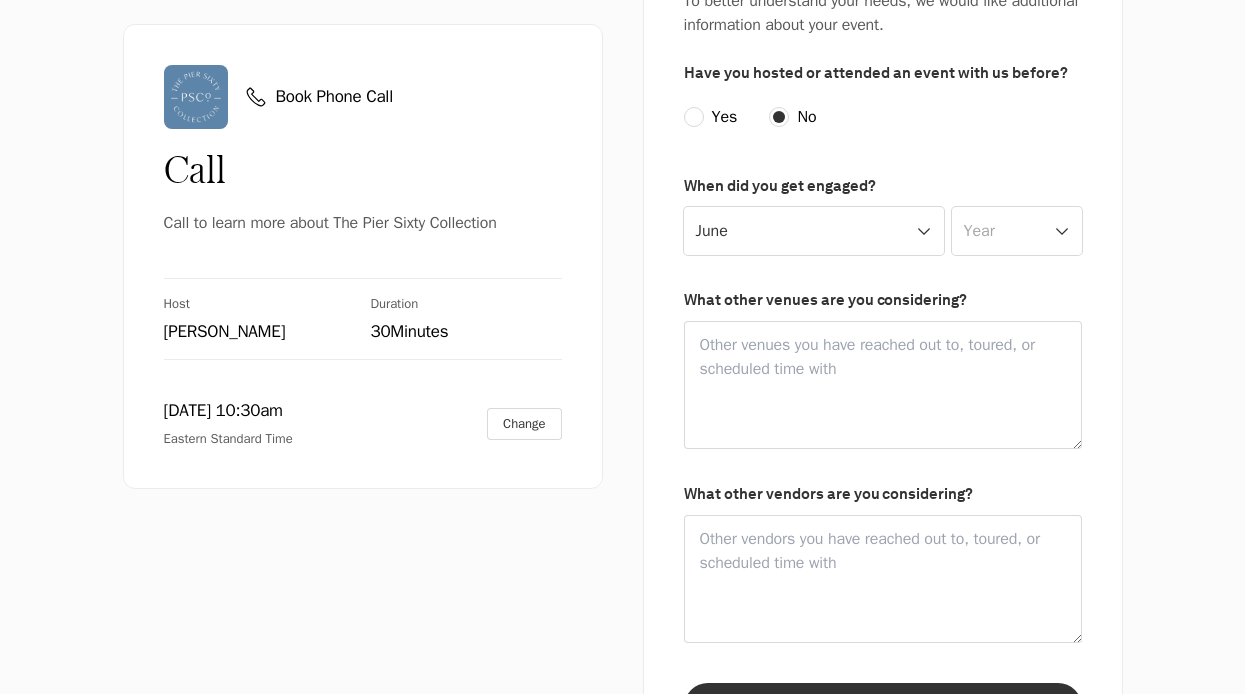 click on "Book   Phone Call Call Call to learn more about The Pier Sixty Collection Host [PERSON_NAME] Duration 30  Minutes [DATE] 10:30am Eastern Standard Time Change Tell us more To better understand your needs, we would like additional information about your event. Have you hosted or attended an event with us before? Yes No When did you get engaged? June January February March April May June July August September October November December Year [DATE] 2024 2023 2022 2021 2020 2019 2018 2017 2016 What other venues are you considering? What other vendors are you considering? Book Appointment" at bounding box center (622, 0) 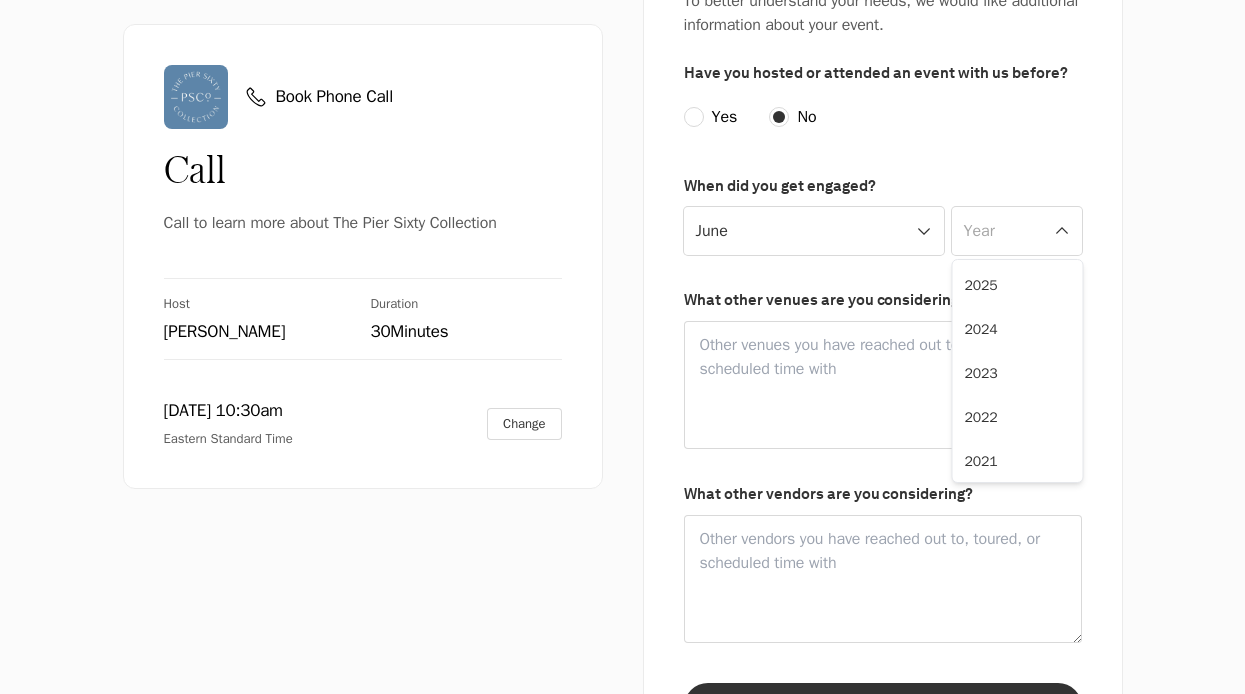 select on "2025" 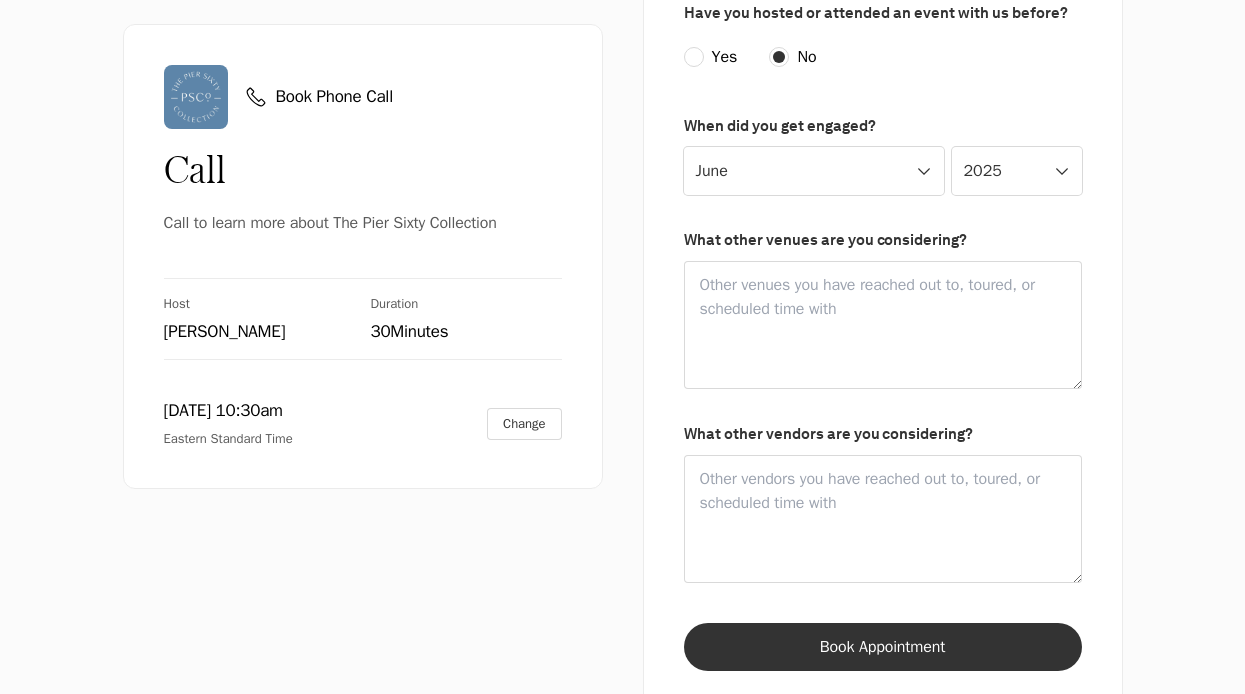scroll, scrollTop: 215, scrollLeft: 0, axis: vertical 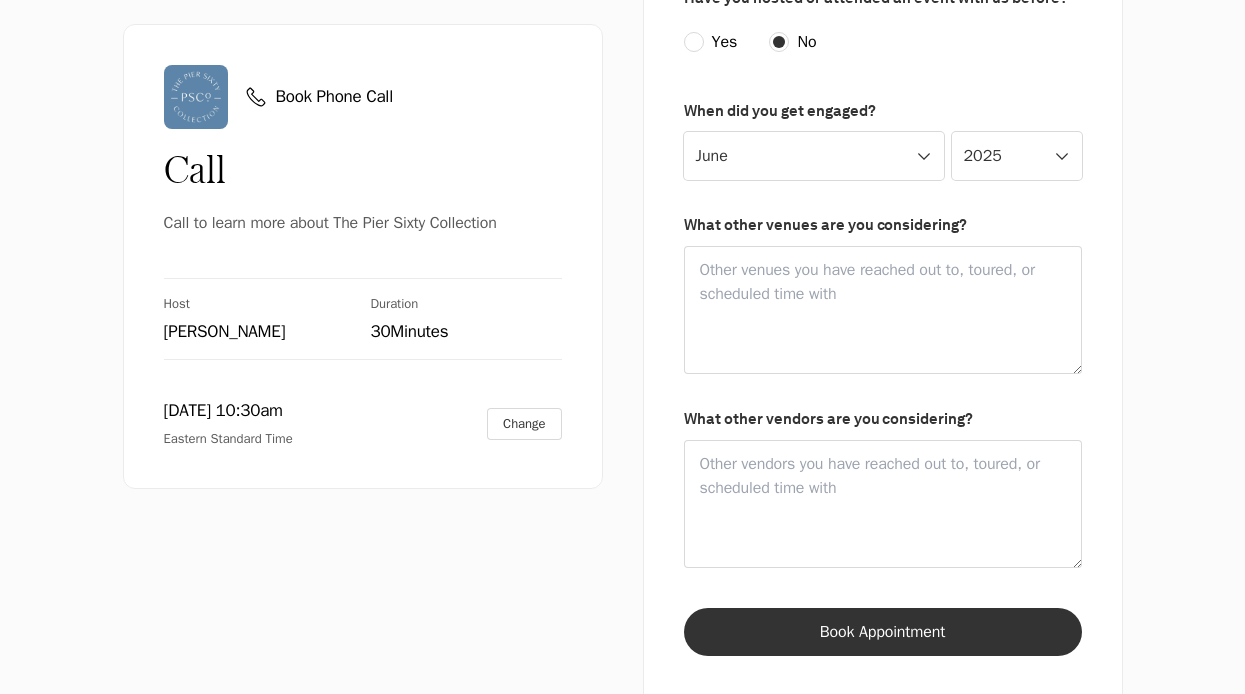 click on "Book Appointment" at bounding box center (883, 632) 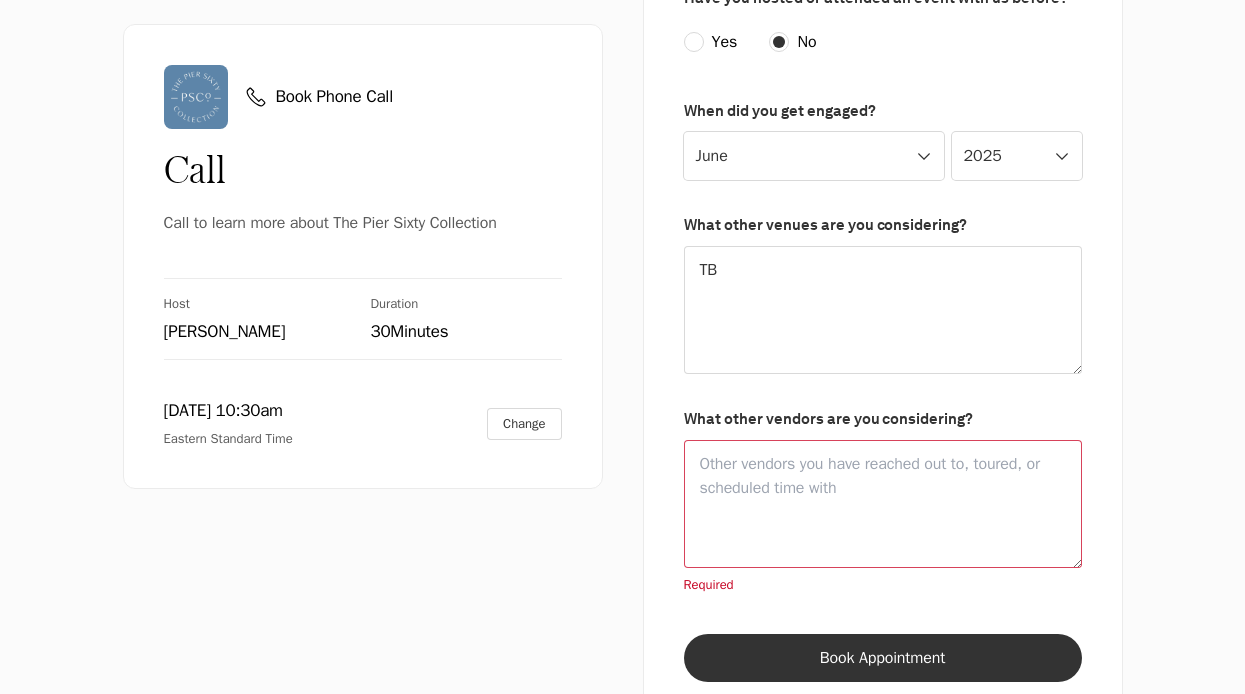 type on "T" 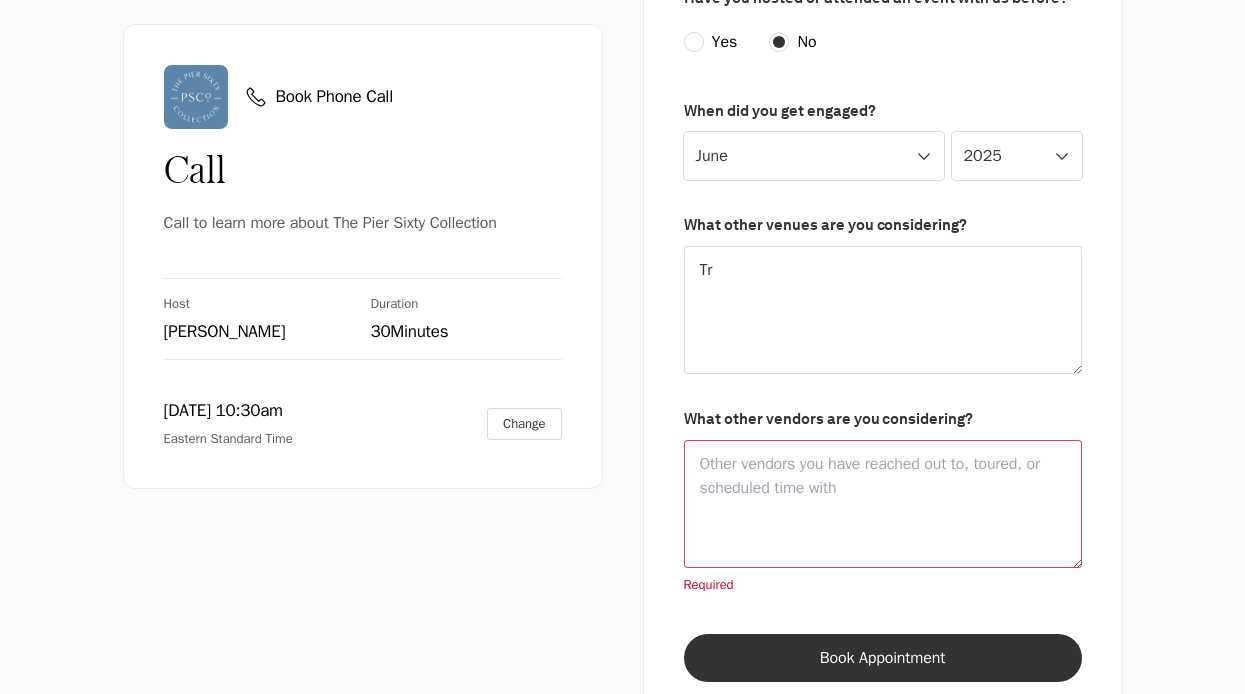 type on "T" 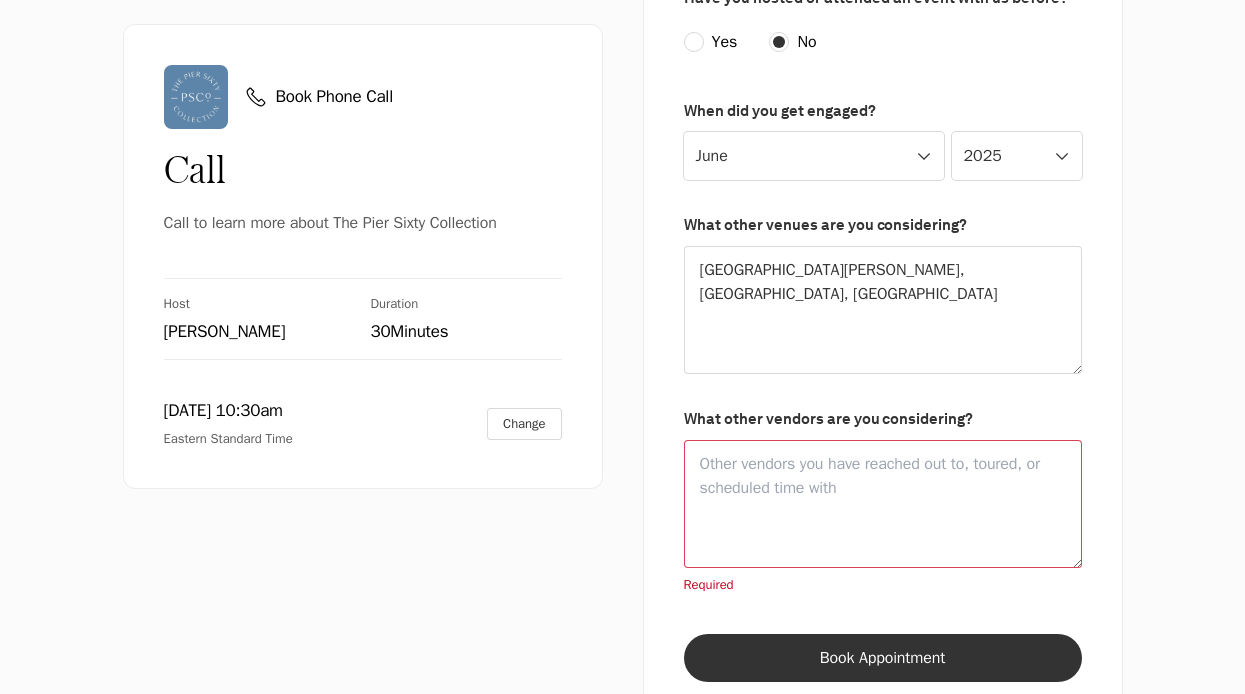 type on "[GEOGRAPHIC_DATA][PERSON_NAME], [GEOGRAPHIC_DATA], [GEOGRAPHIC_DATA]" 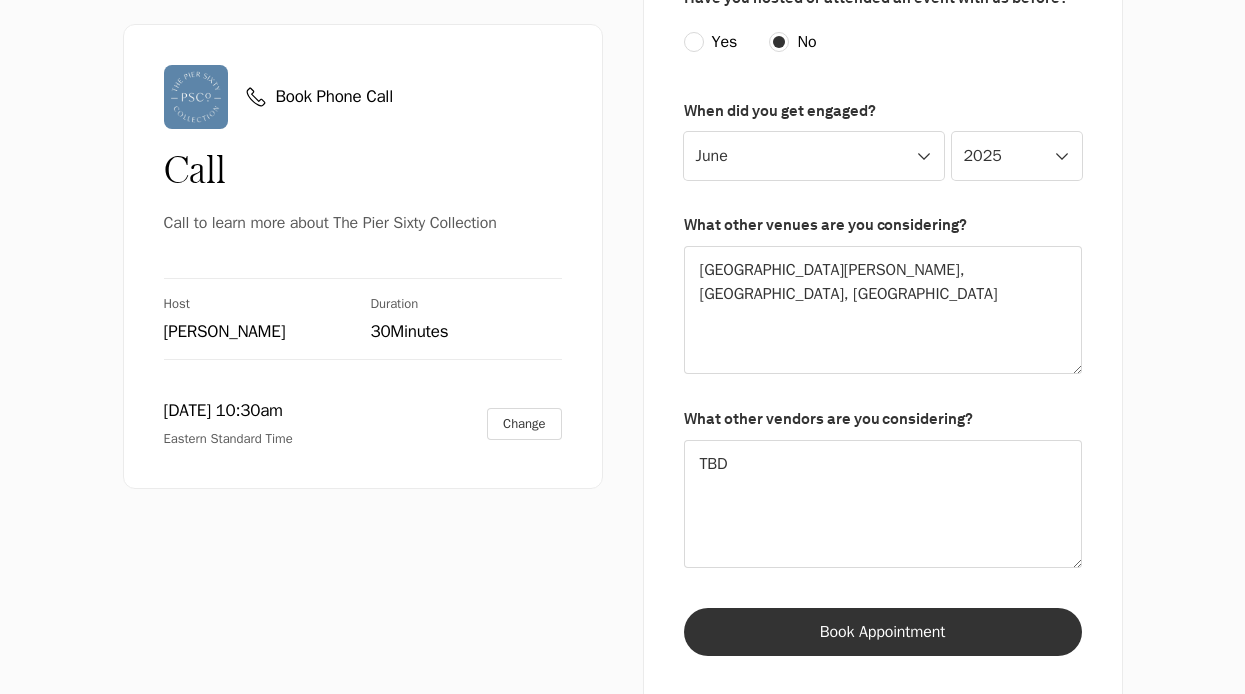 type on "TBD" 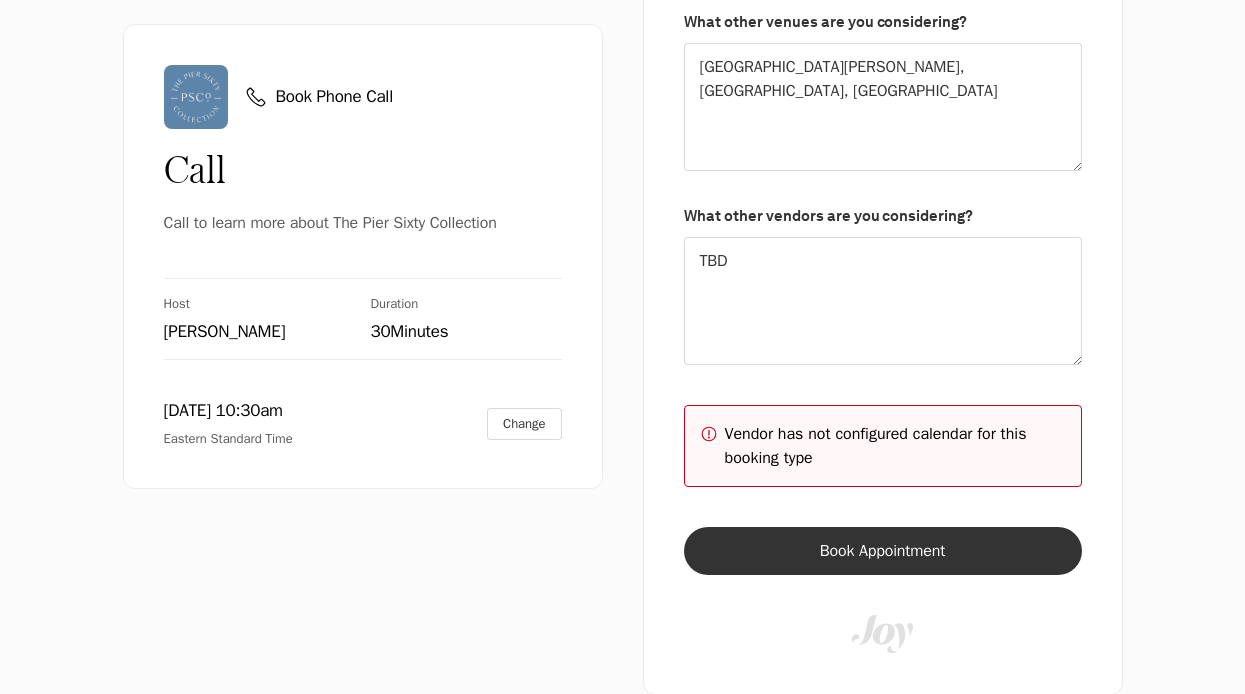 scroll, scrollTop: 419, scrollLeft: 0, axis: vertical 